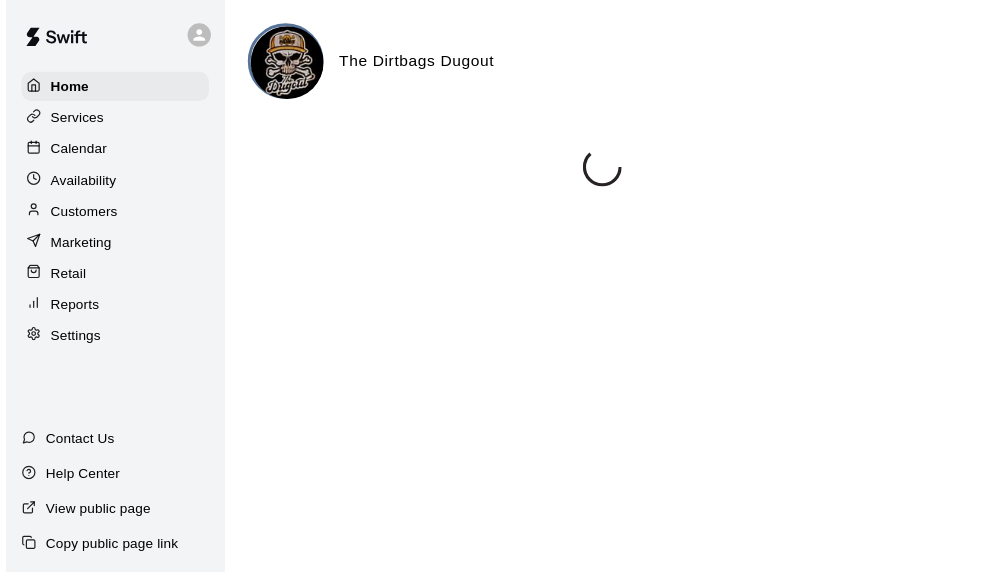 scroll, scrollTop: 0, scrollLeft: 0, axis: both 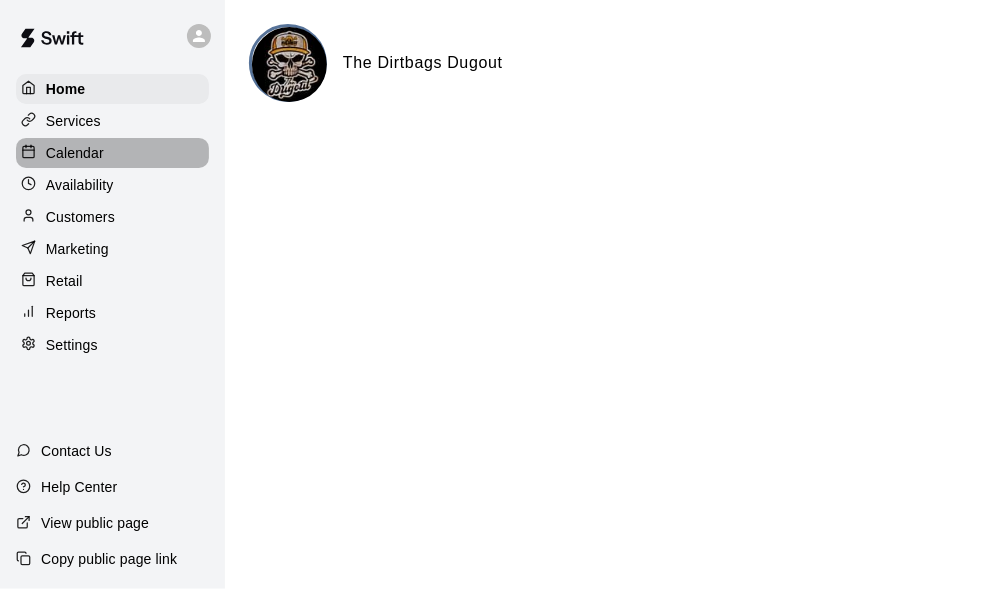click on "Calendar" at bounding box center [75, 153] 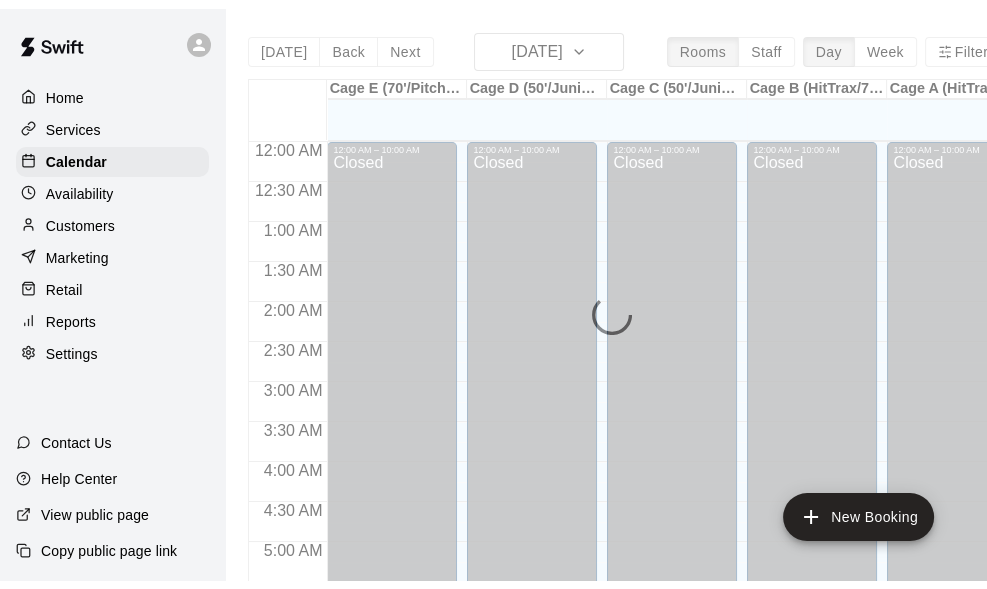 scroll, scrollTop: 1078, scrollLeft: 0, axis: vertical 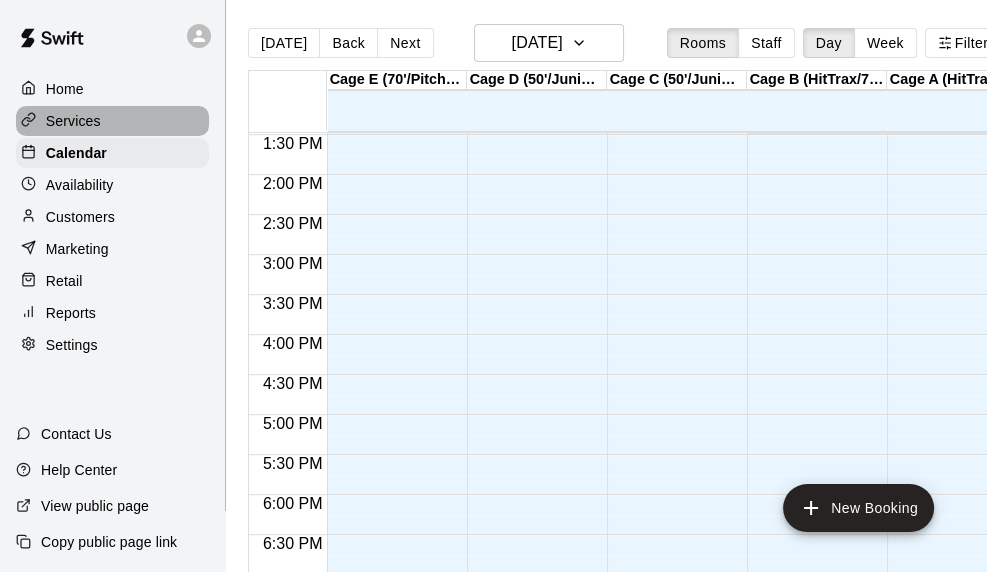 click on "Services" at bounding box center (73, 121) 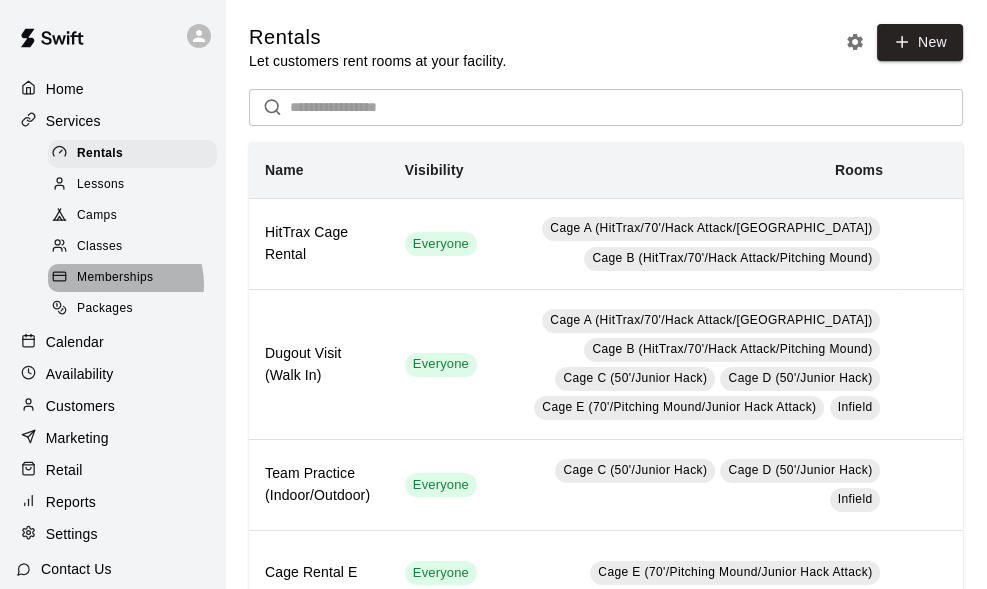 click on "Memberships" at bounding box center [115, 278] 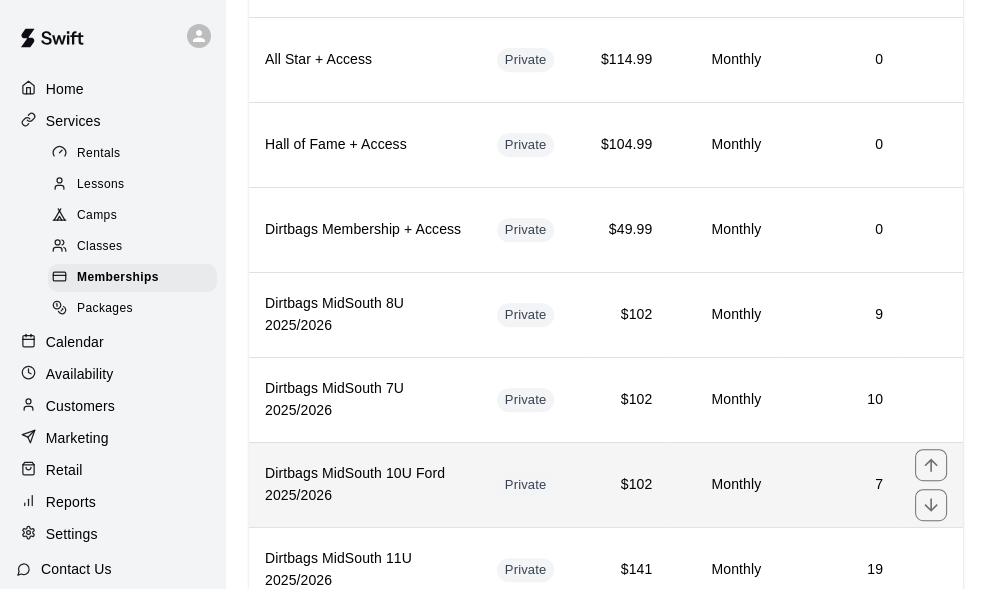 scroll, scrollTop: 1000, scrollLeft: 0, axis: vertical 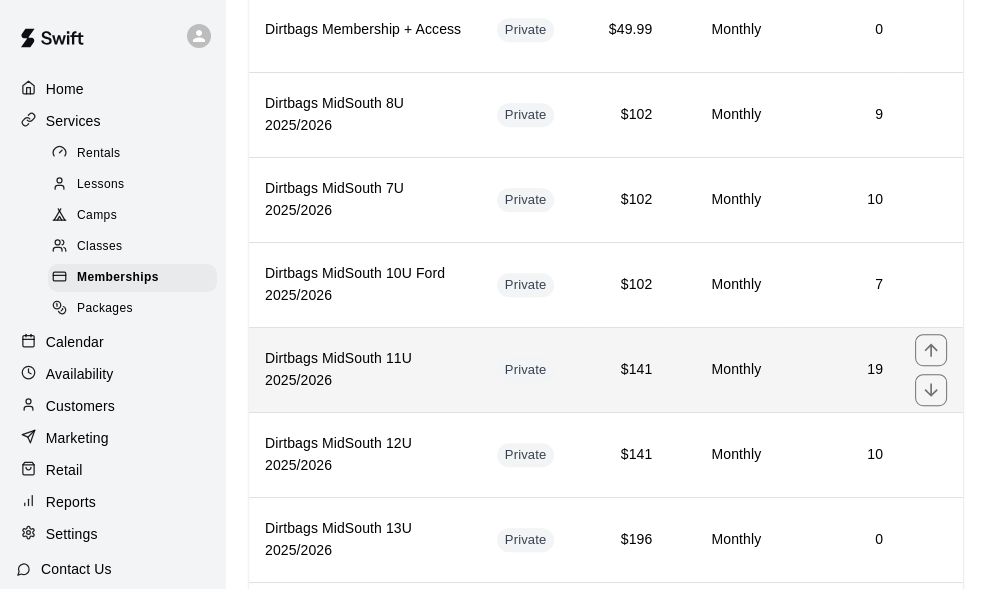 click on "Dirtbags MidSouth 11U 2025/2026" at bounding box center (365, 370) 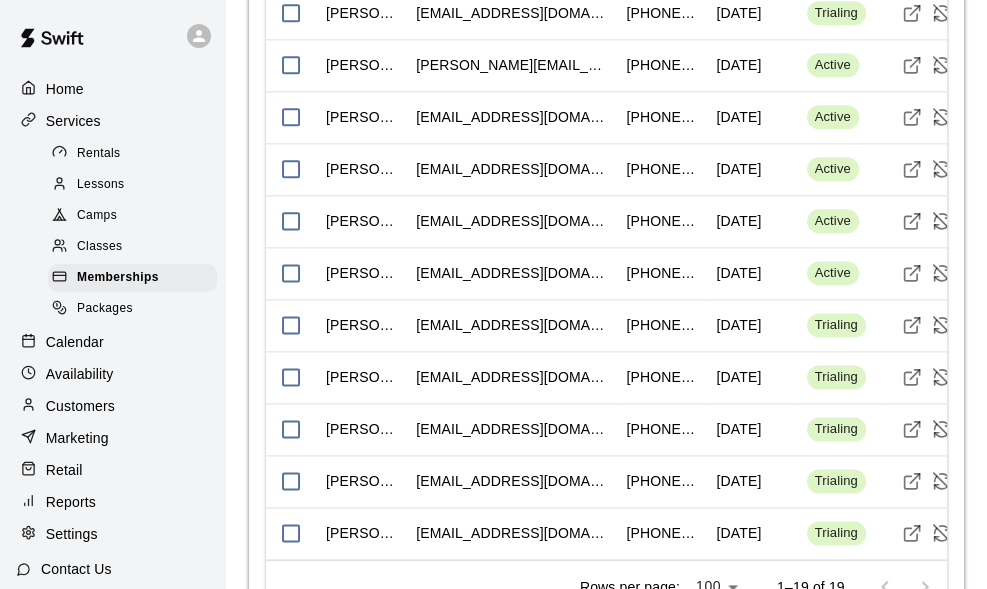 scroll, scrollTop: 2400, scrollLeft: 0, axis: vertical 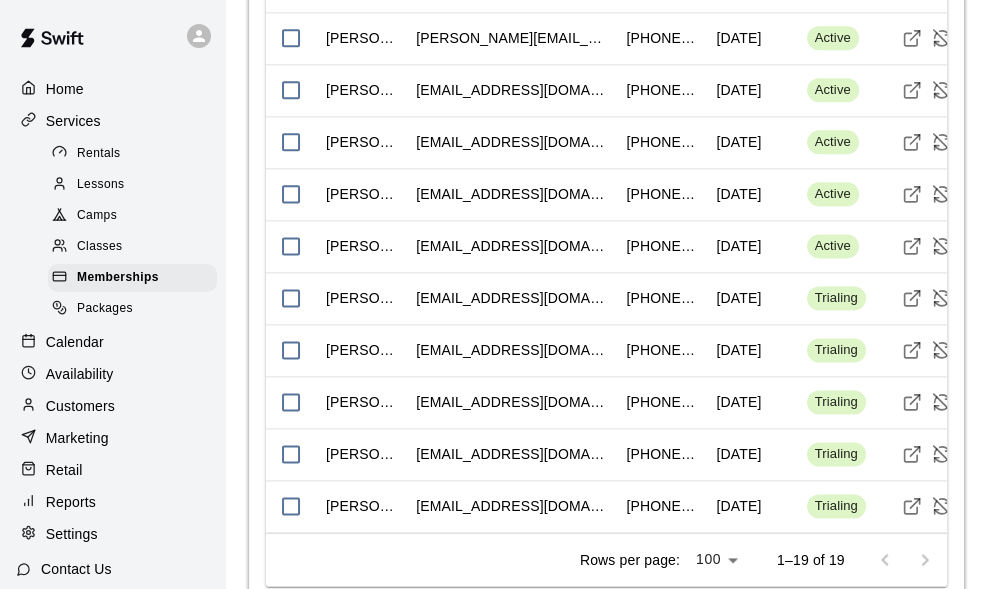 click at bounding box center [905, 560] 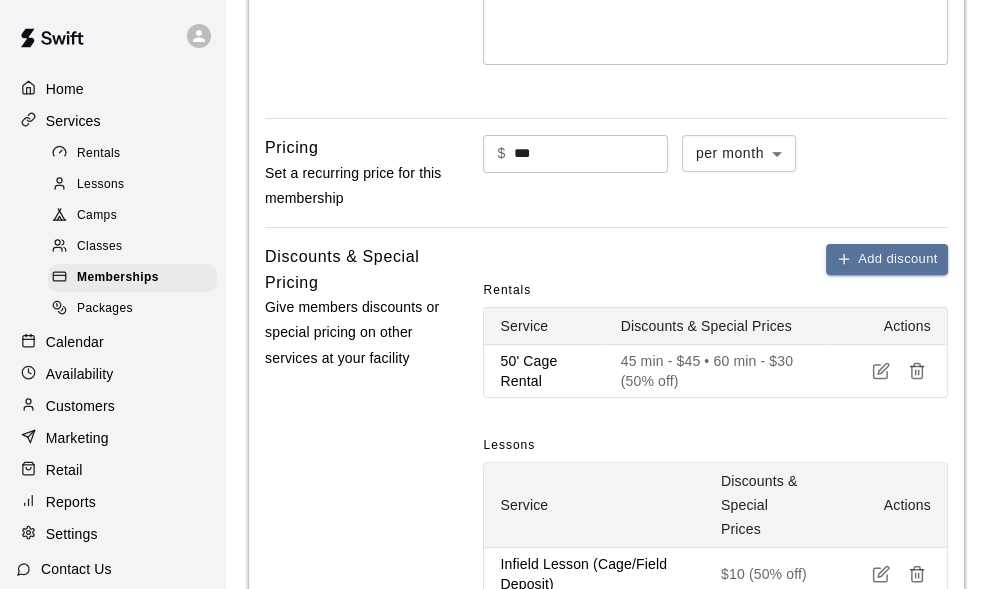 scroll, scrollTop: 400, scrollLeft: 0, axis: vertical 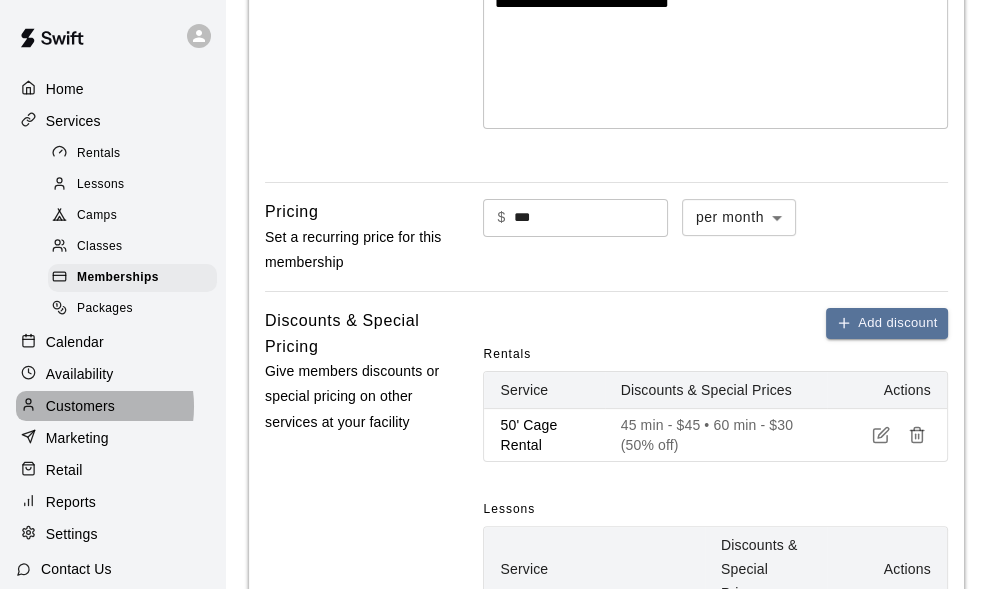 click on "Customers" at bounding box center (80, 406) 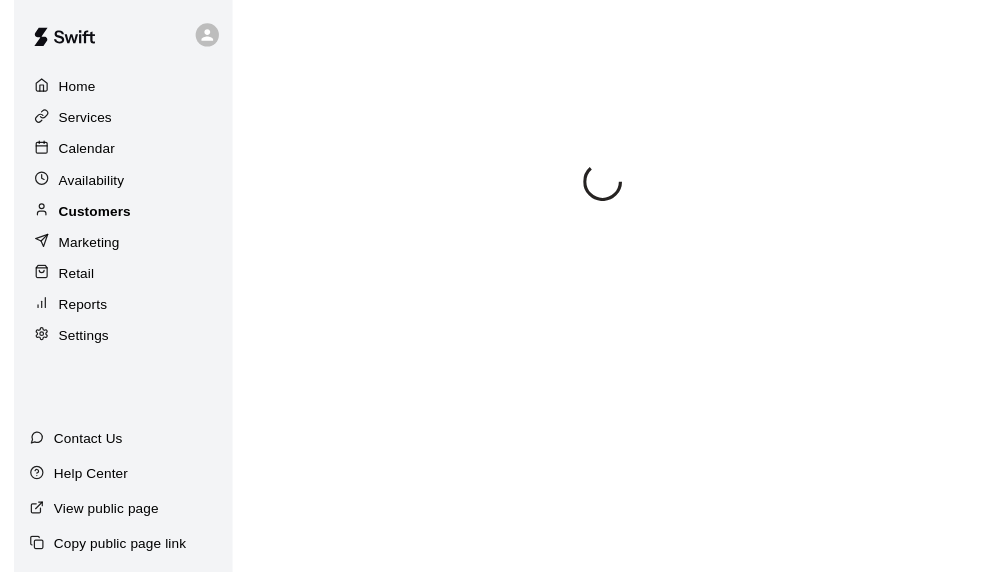 scroll, scrollTop: 0, scrollLeft: 0, axis: both 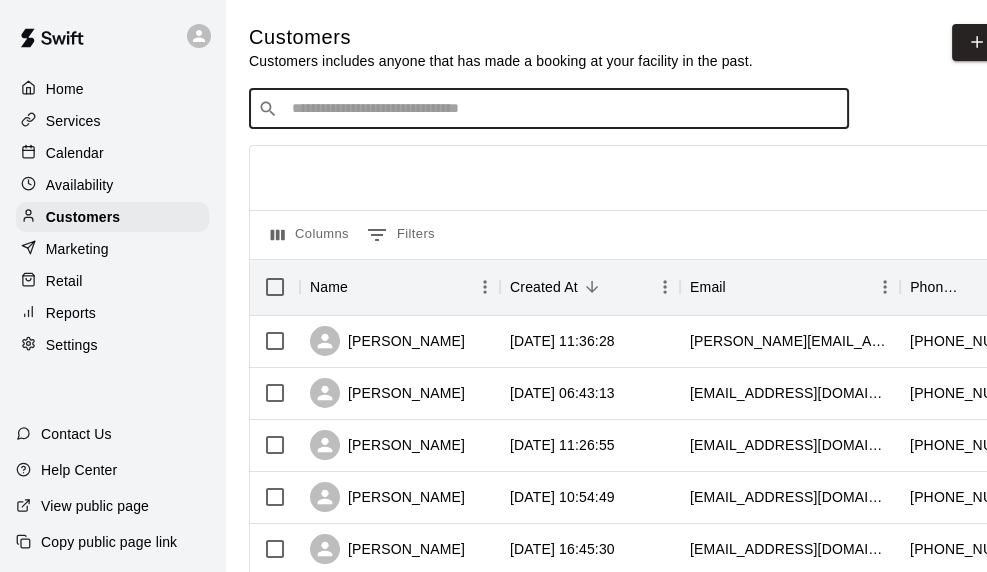 click at bounding box center [563, 109] 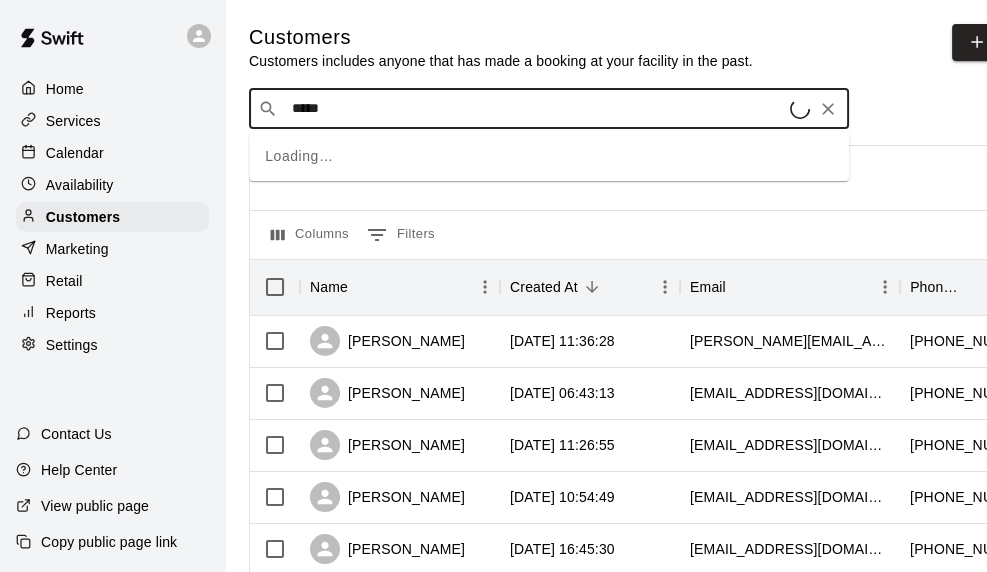 type on "******" 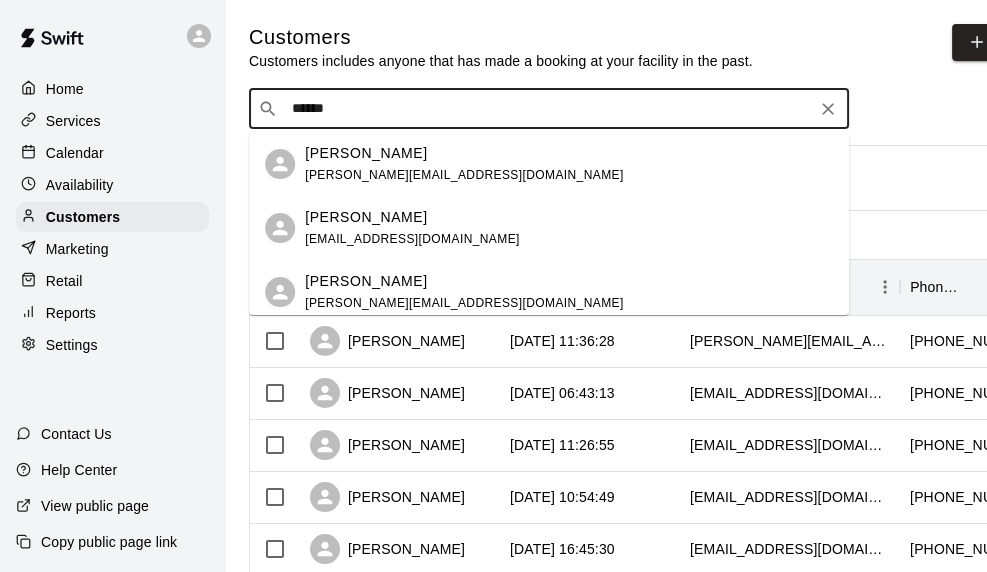 click on "[PERSON_NAME]" at bounding box center (366, 153) 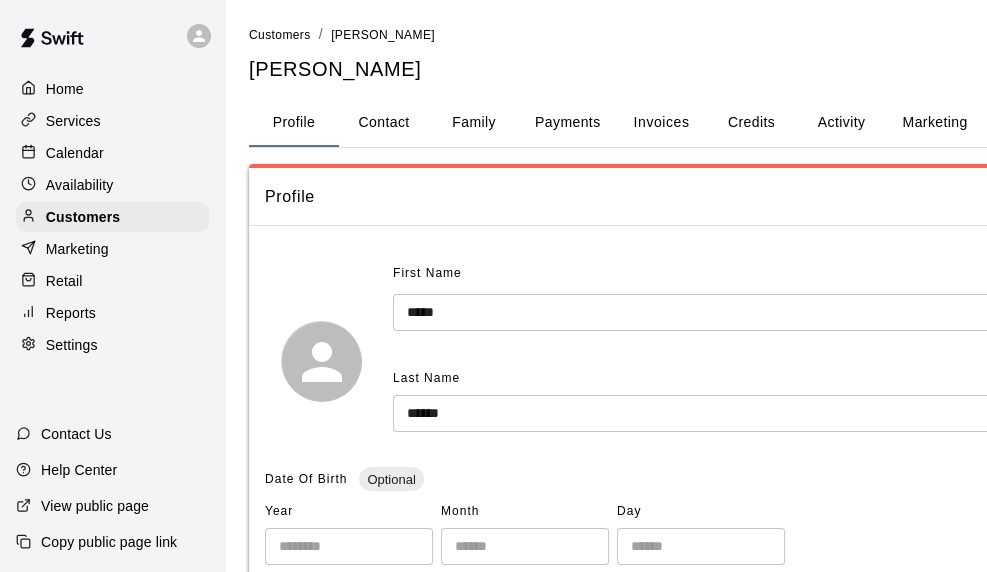 click on "Family" at bounding box center (474, 123) 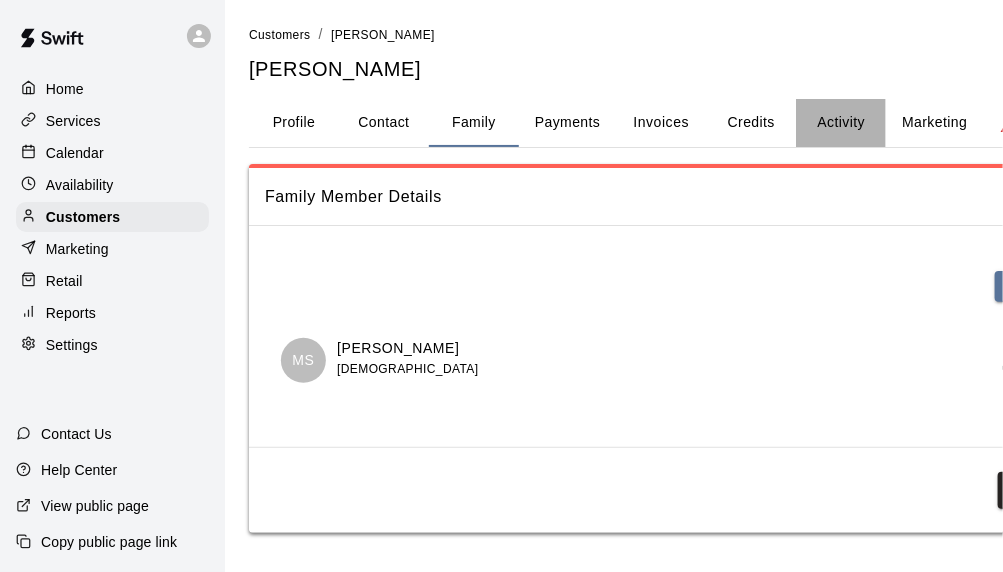 click on "Activity" at bounding box center [841, 123] 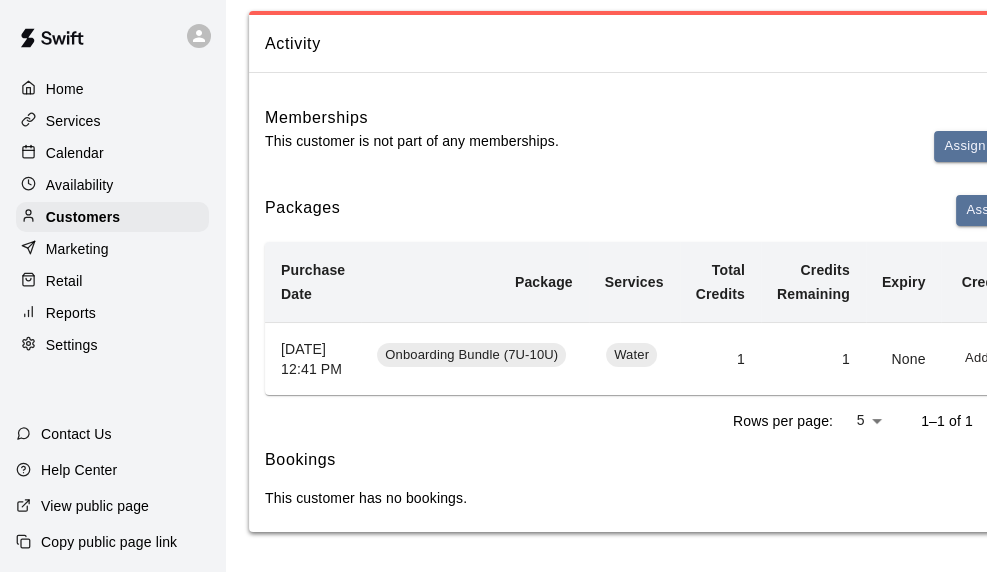 scroll, scrollTop: 0, scrollLeft: 0, axis: both 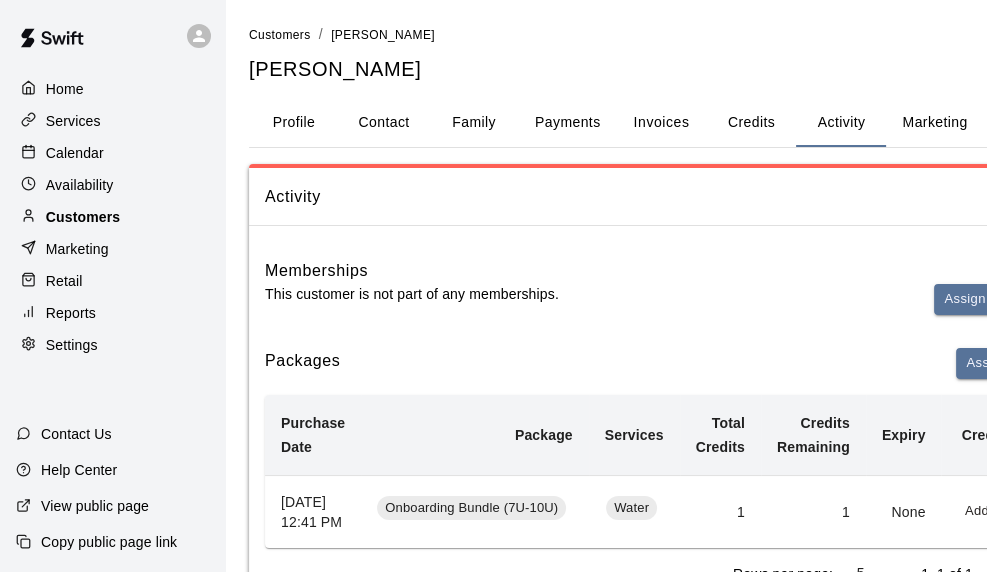 click on "Customers" at bounding box center (83, 217) 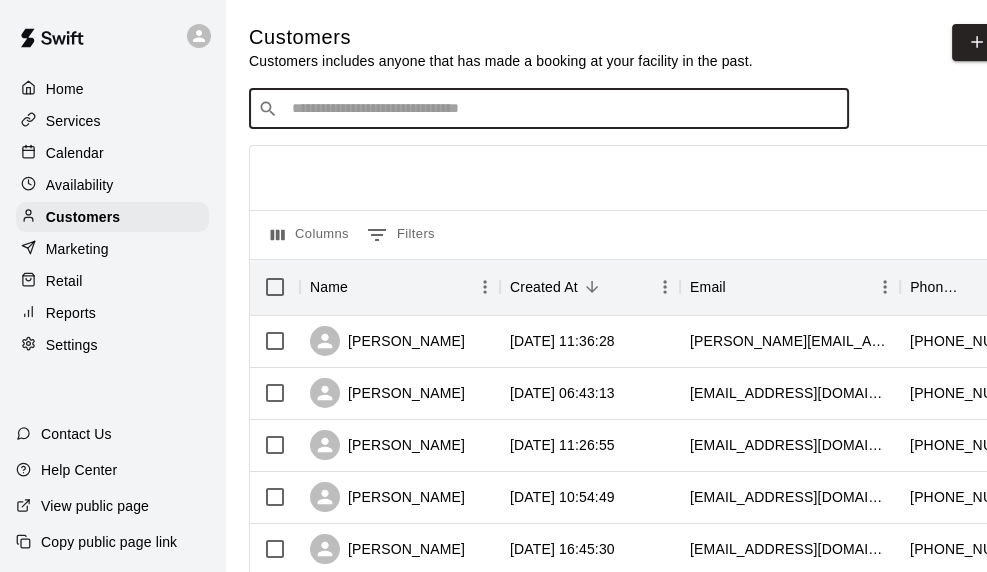 click at bounding box center (563, 109) 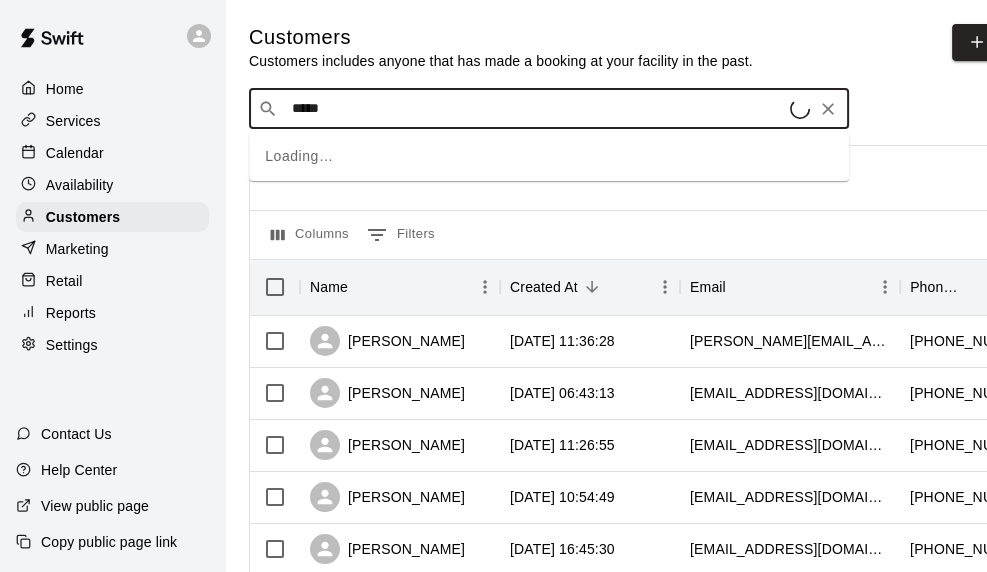 type on "******" 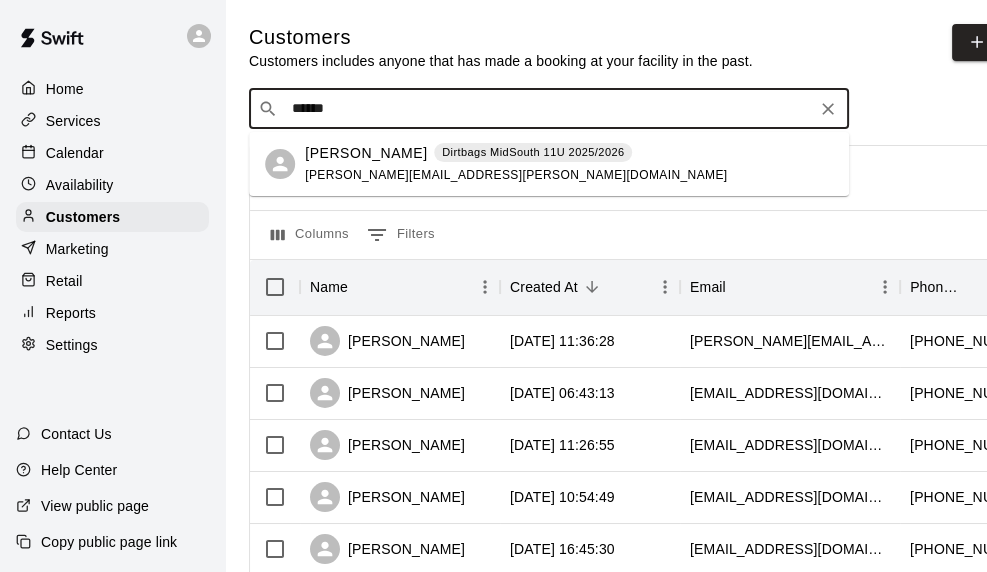click on "[PERSON_NAME]" at bounding box center [366, 153] 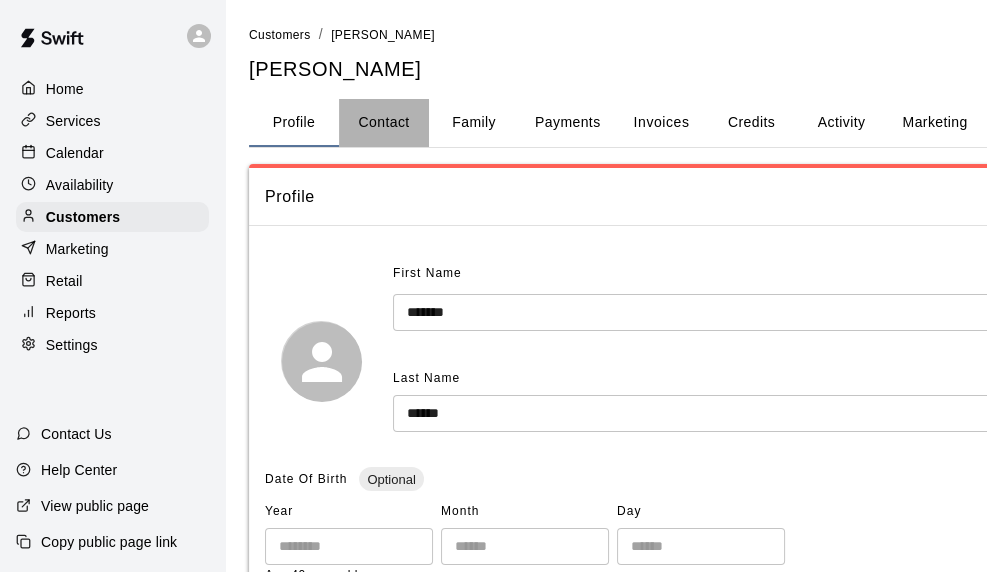 click on "Contact" at bounding box center (384, 123) 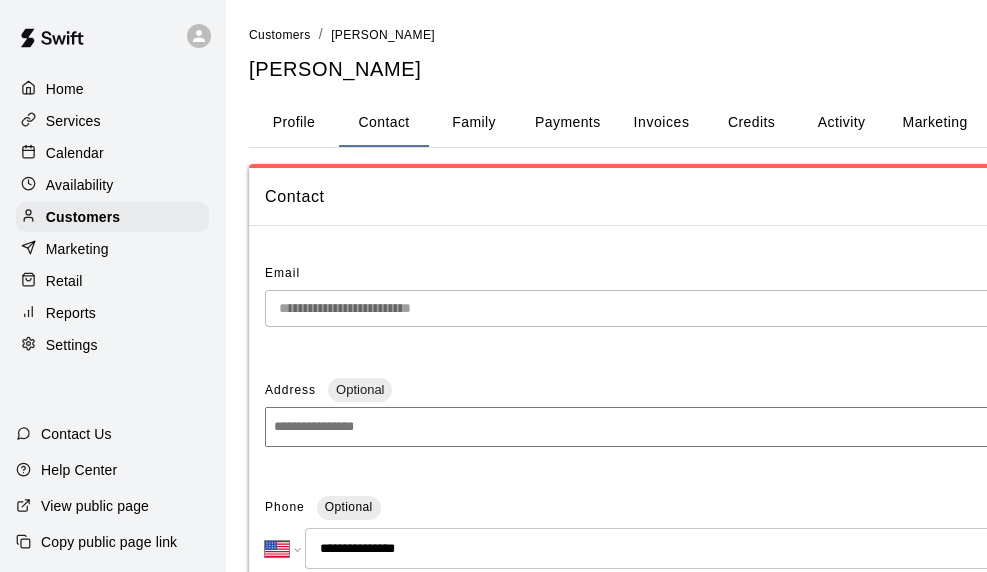 click on "Family" at bounding box center [474, 123] 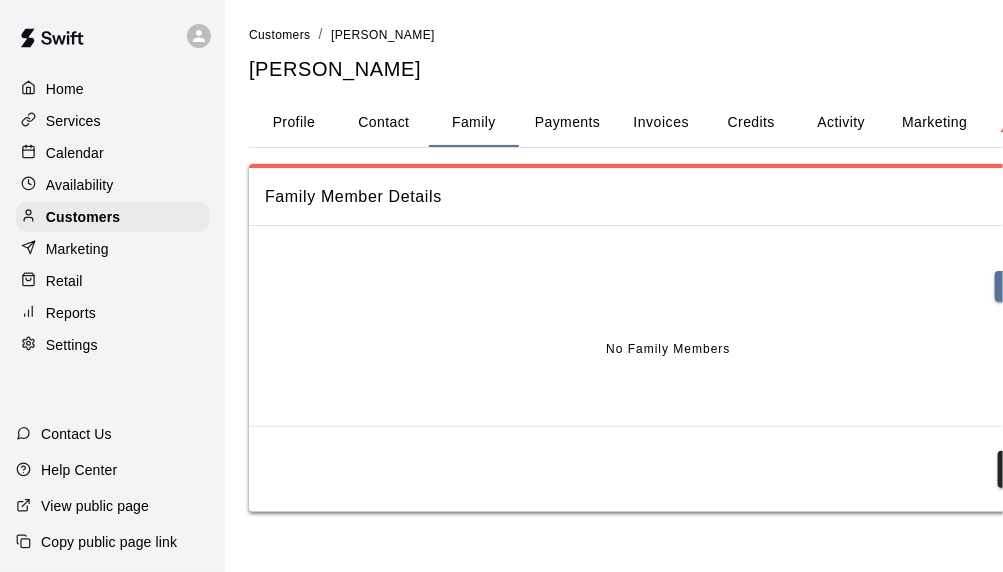 click on "Contact" at bounding box center [384, 123] 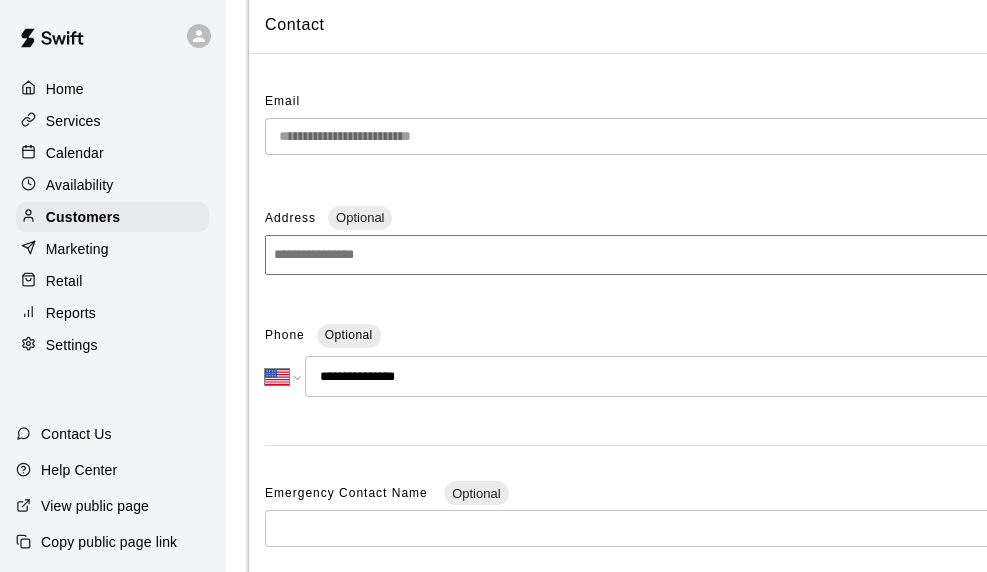 scroll, scrollTop: 200, scrollLeft: 0, axis: vertical 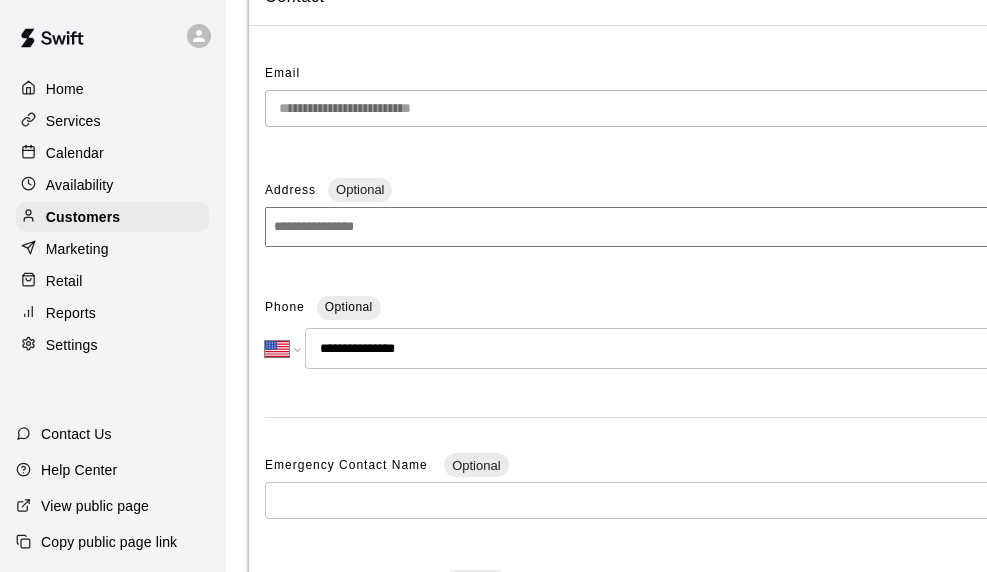 drag, startPoint x: 437, startPoint y: 350, endPoint x: 299, endPoint y: 365, distance: 138.81282 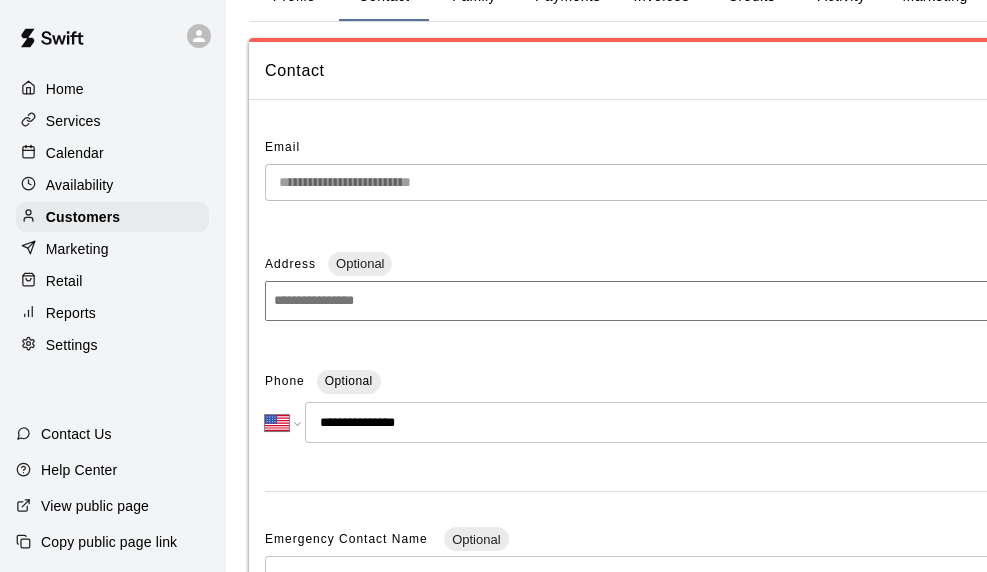 scroll, scrollTop: 100, scrollLeft: 0, axis: vertical 